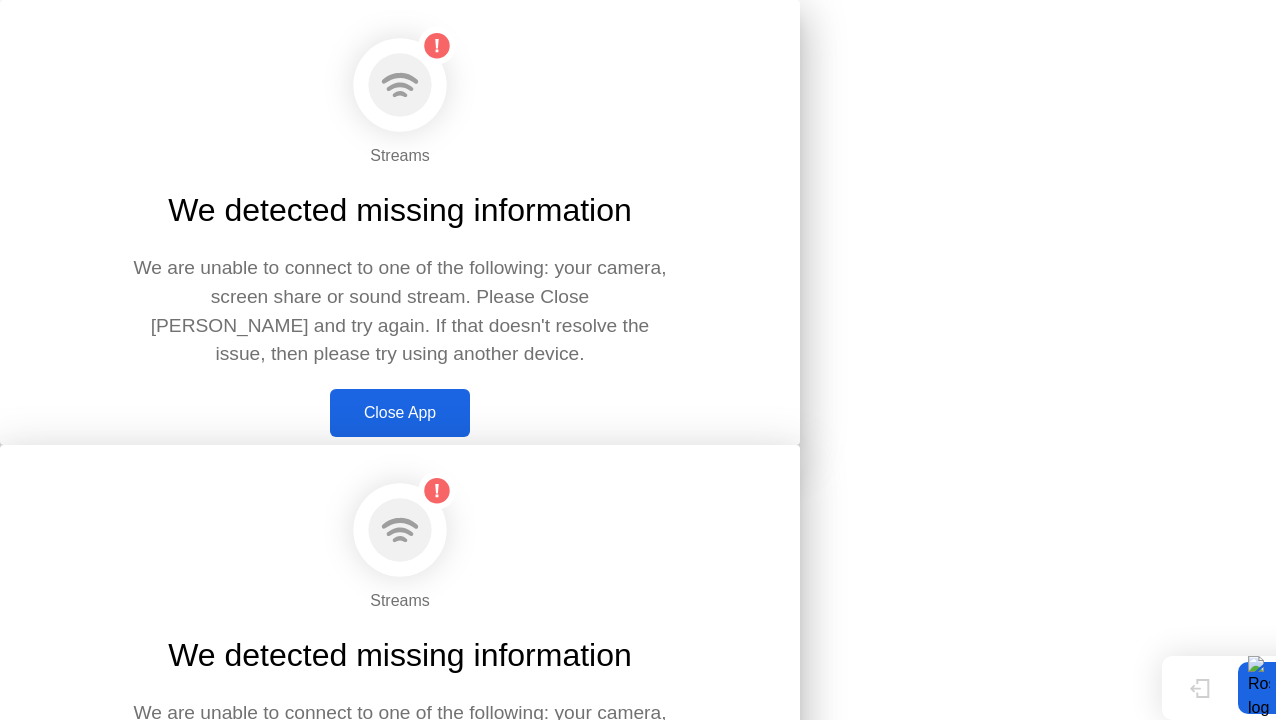 scroll, scrollTop: 0, scrollLeft: 0, axis: both 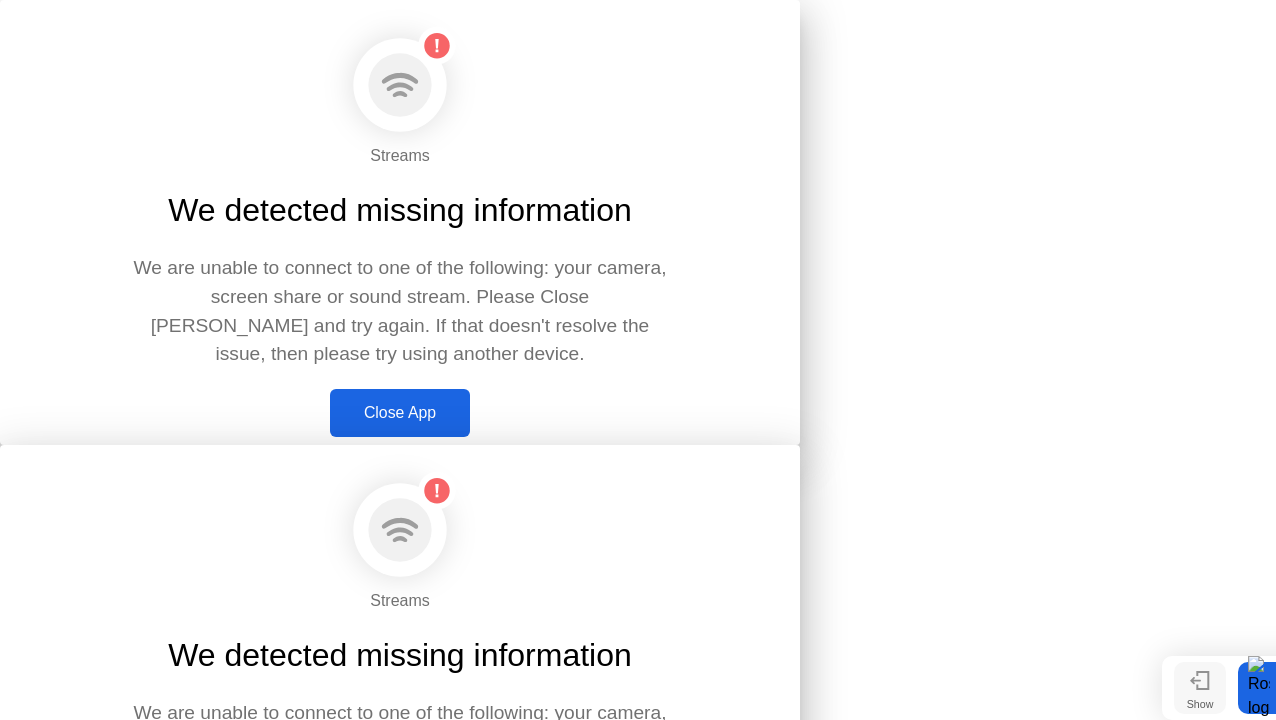 click on "Show" at bounding box center (1200, 704) 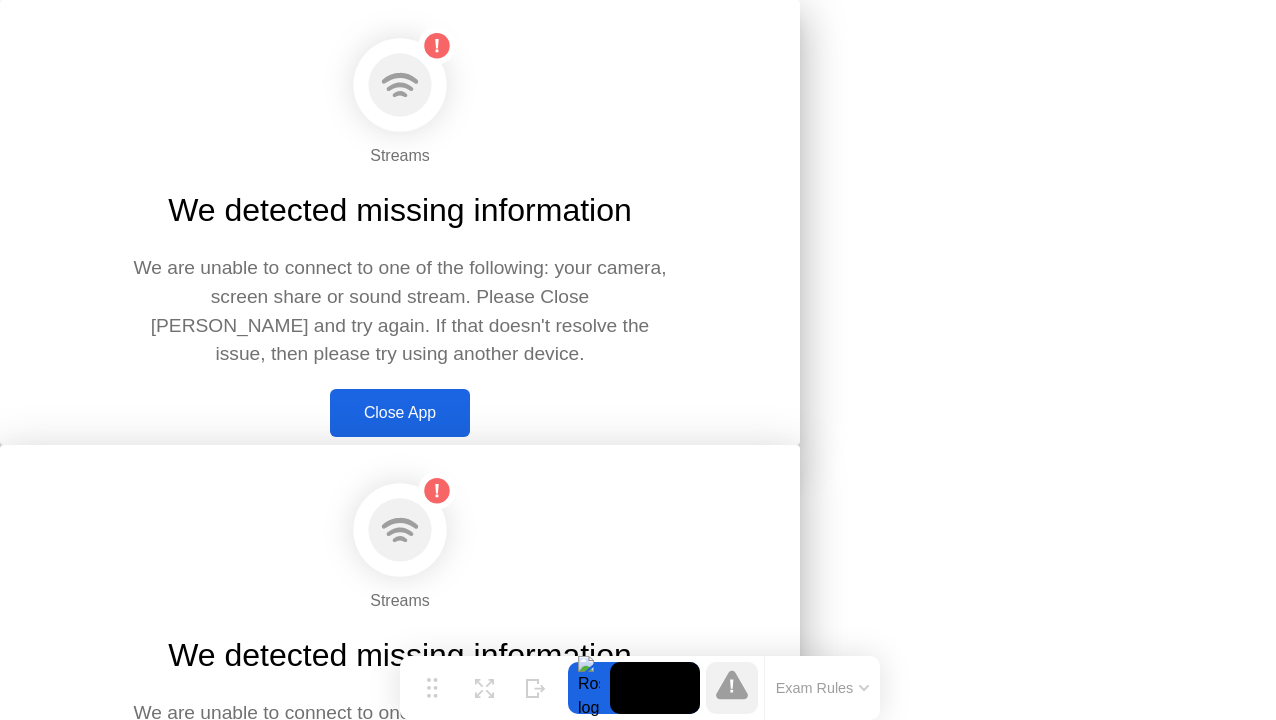 click 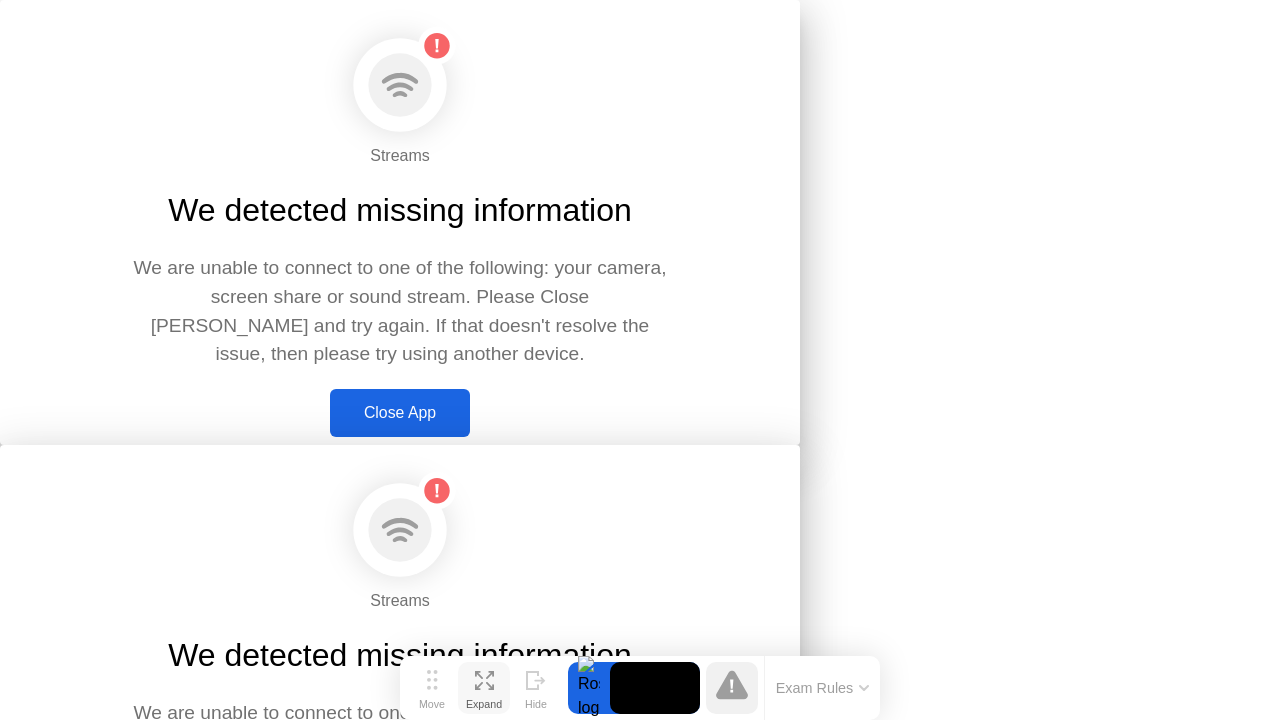 click on "Expand" at bounding box center (484, 704) 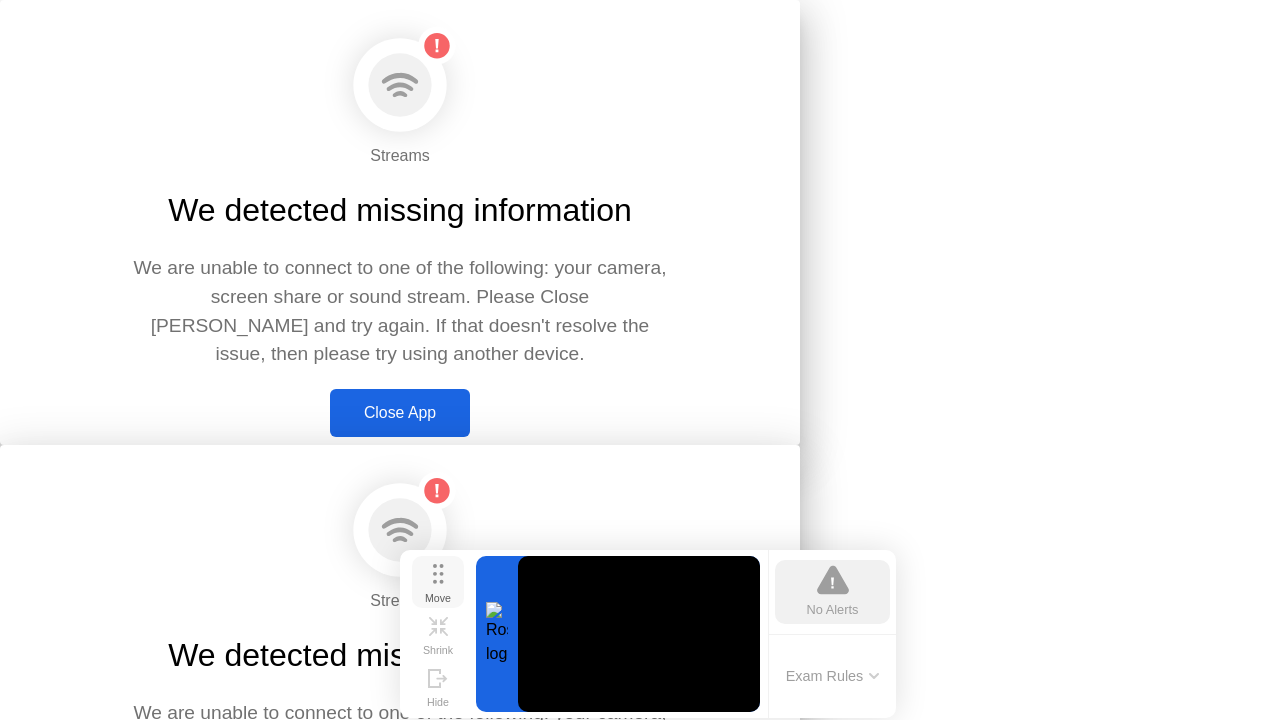 click on "Move" at bounding box center [438, 598] 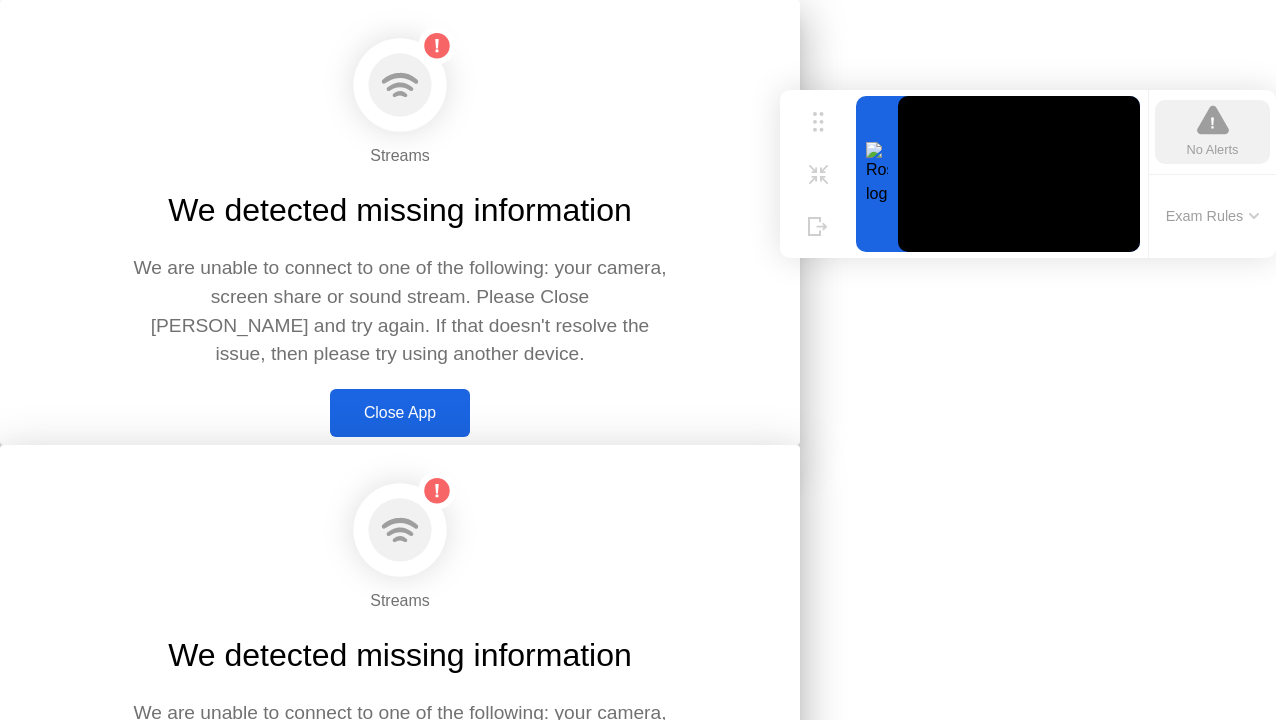 drag, startPoint x: 441, startPoint y: 584, endPoint x: 934, endPoint y: 95, distance: 694.38464 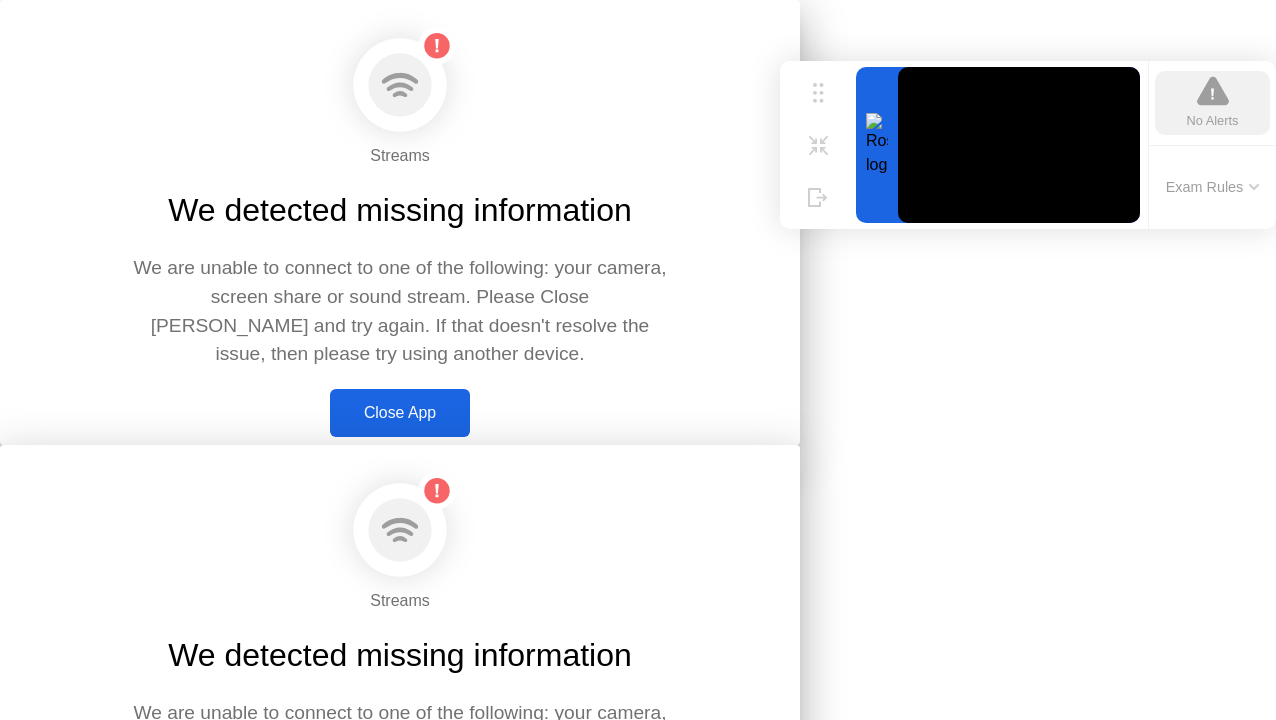 click on "No Alerts" 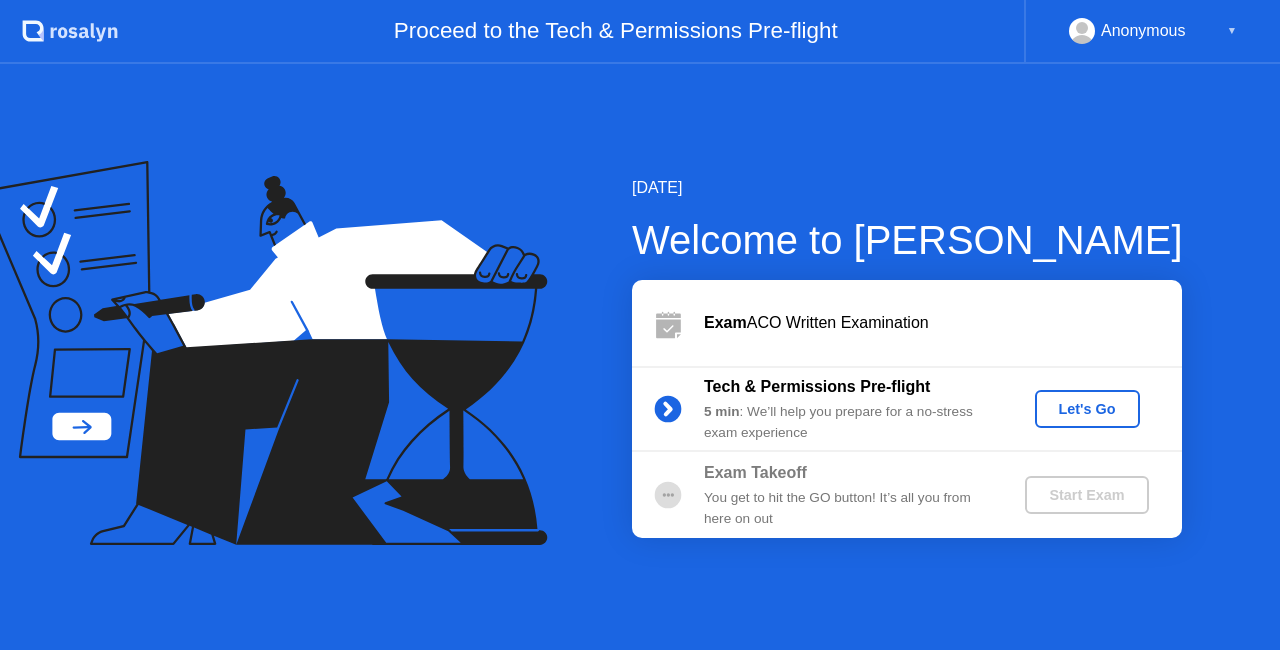 scroll, scrollTop: 0, scrollLeft: 0, axis: both 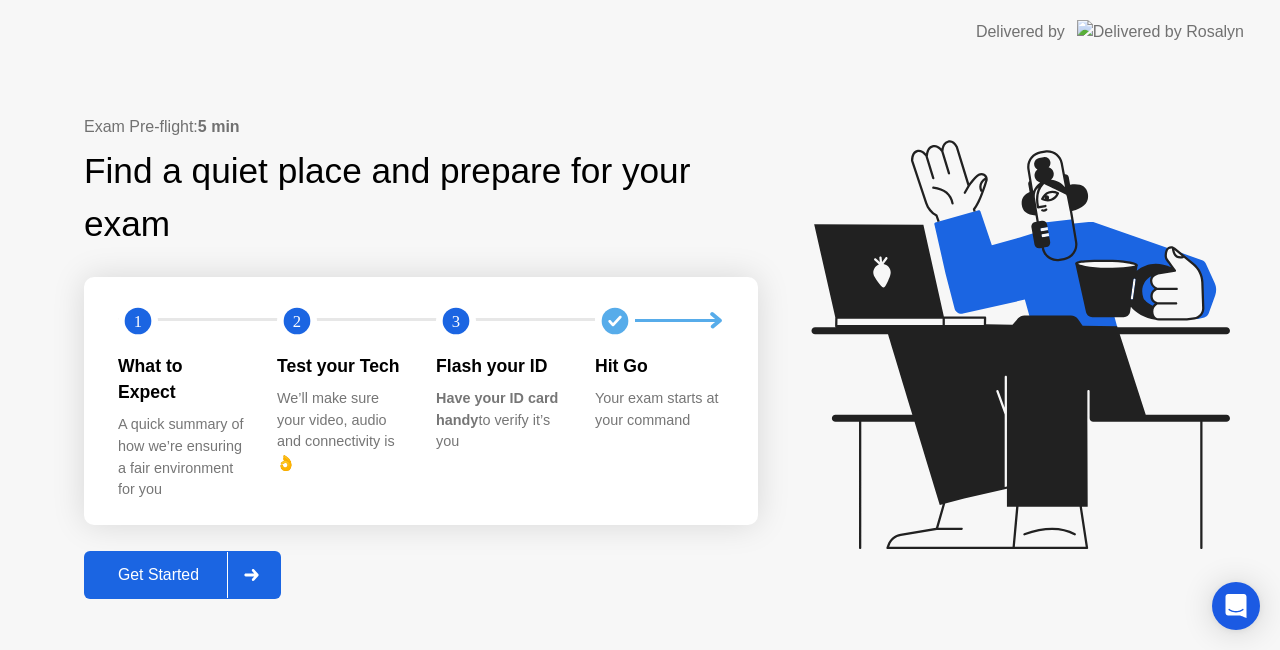click on "Get Started" 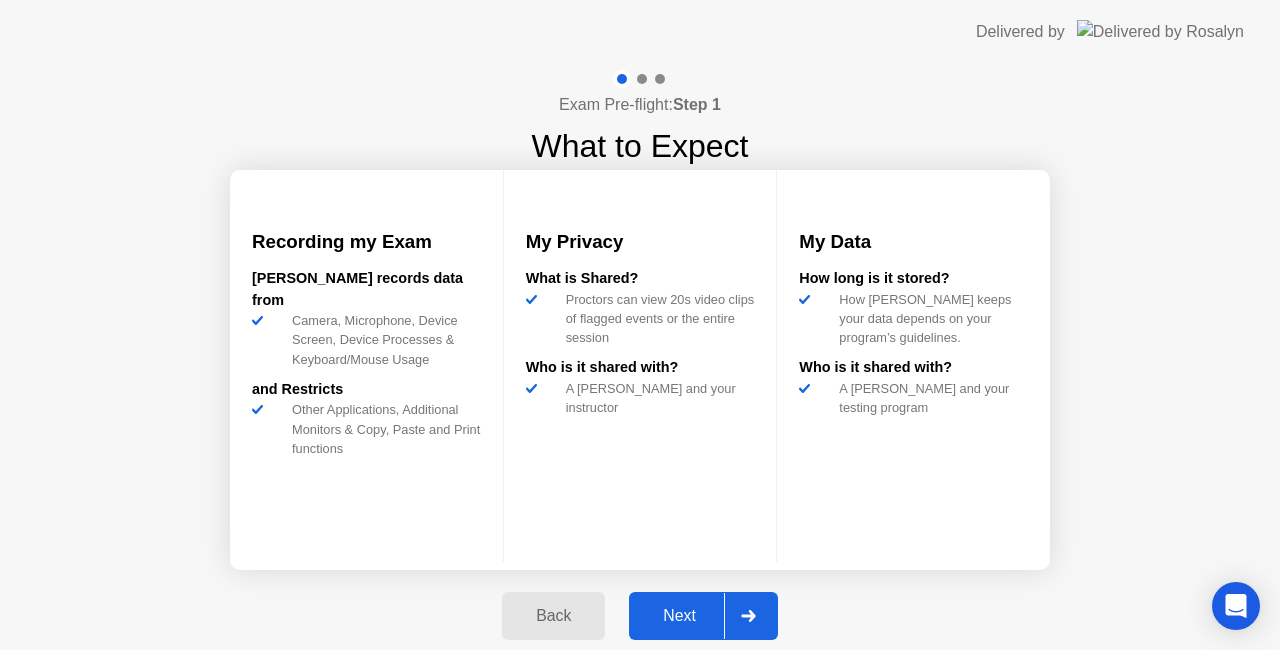 click on "Next" 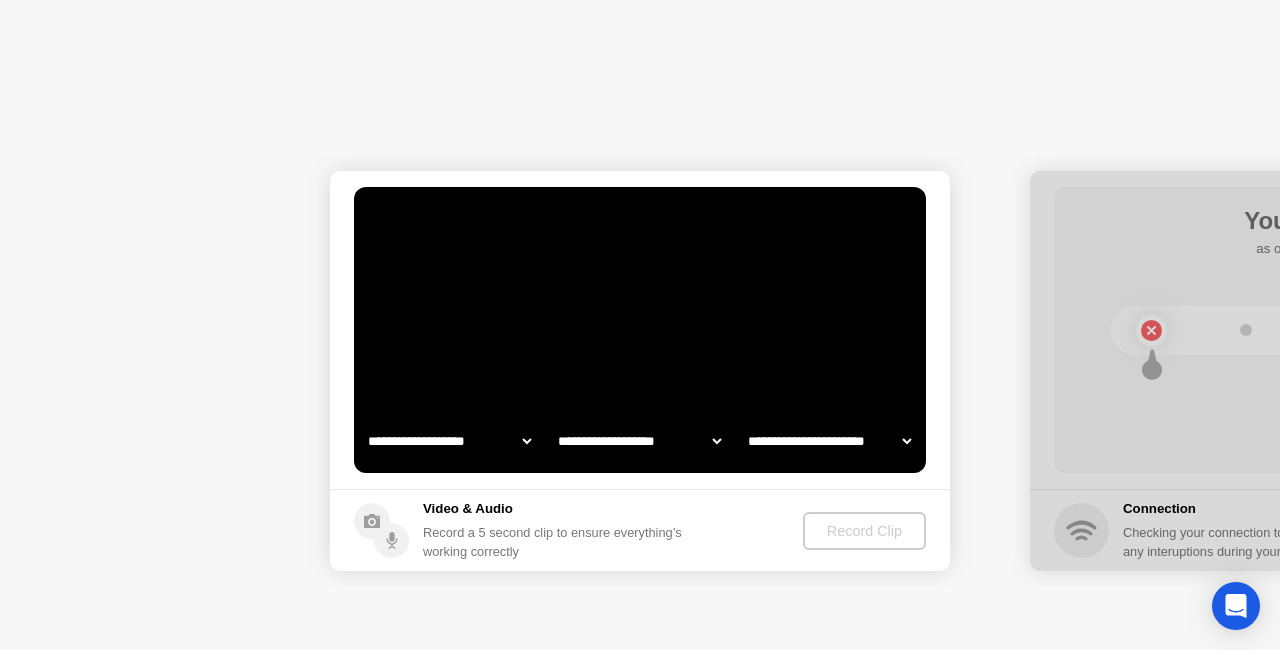 click 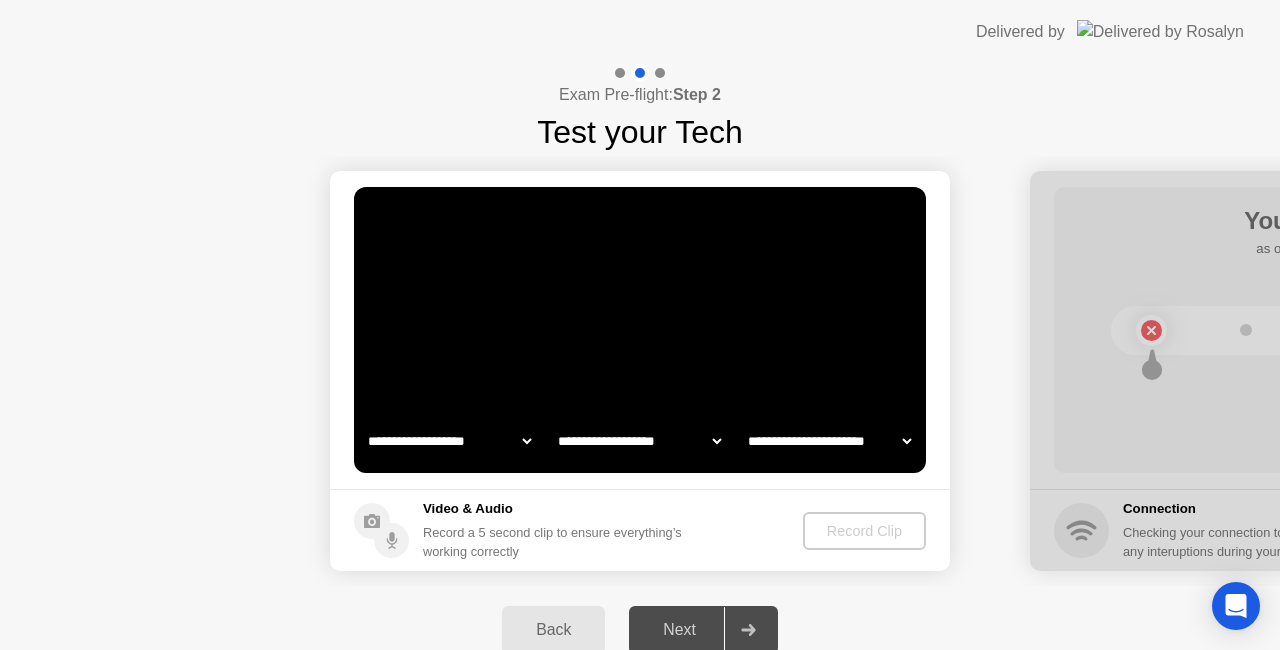 select on "*******" 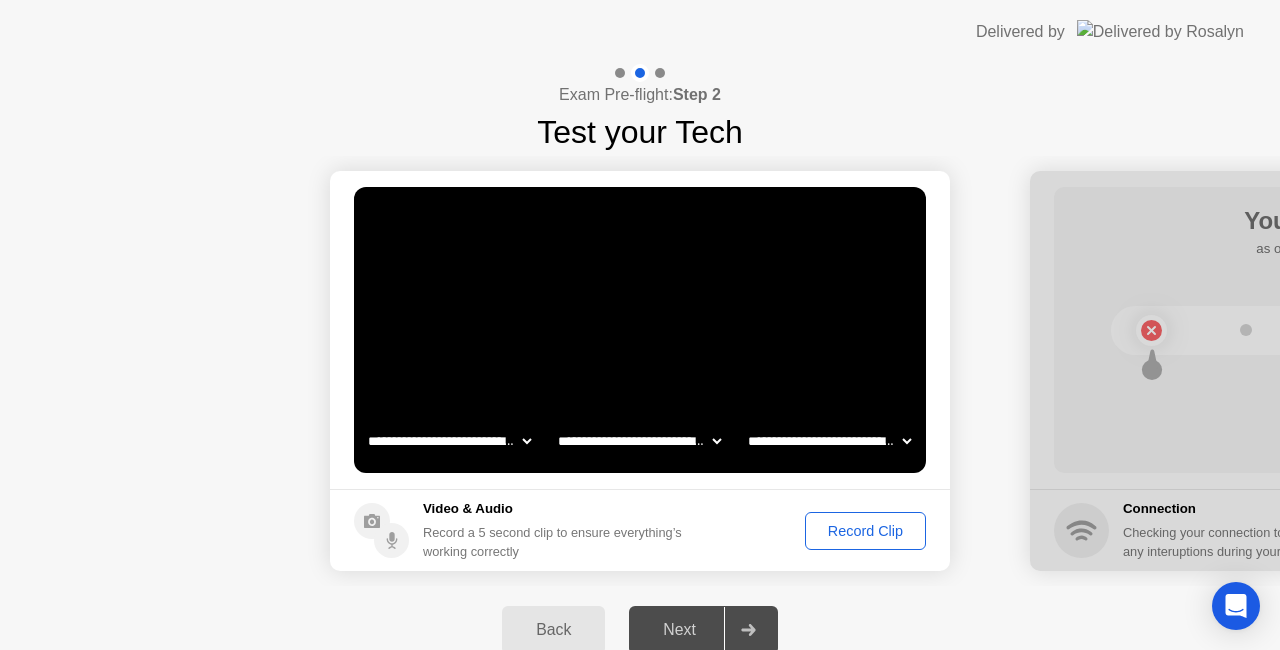 click on "Record Clip" 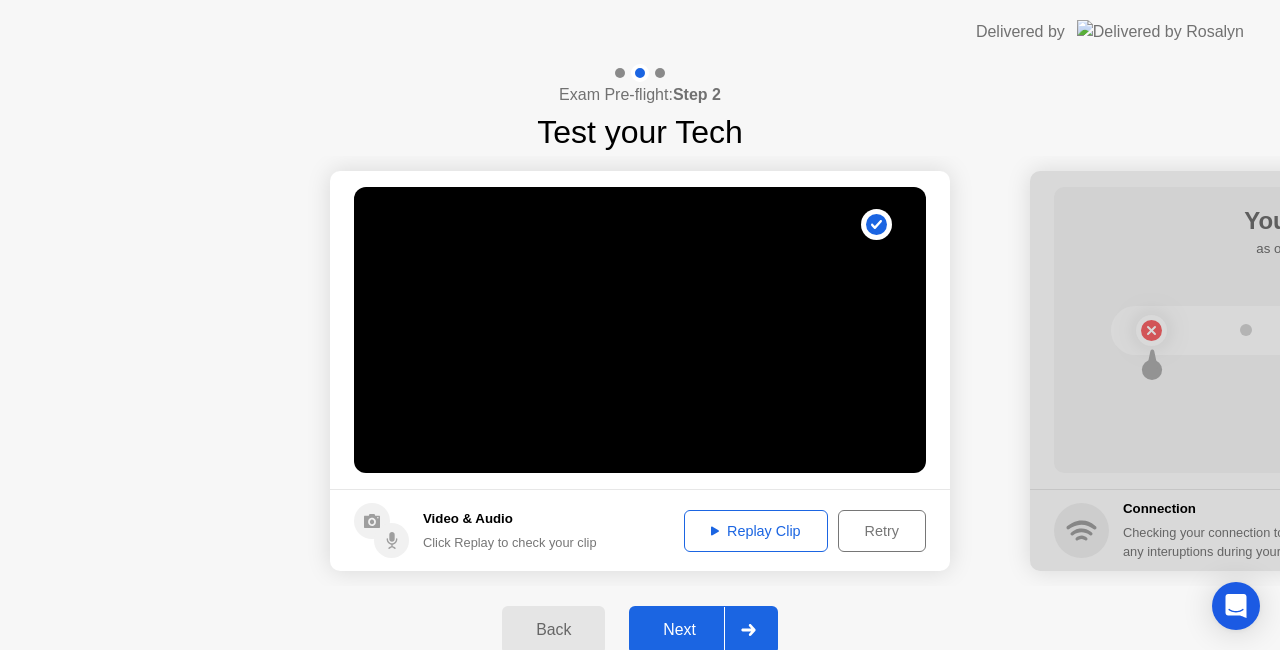 click on "Next" 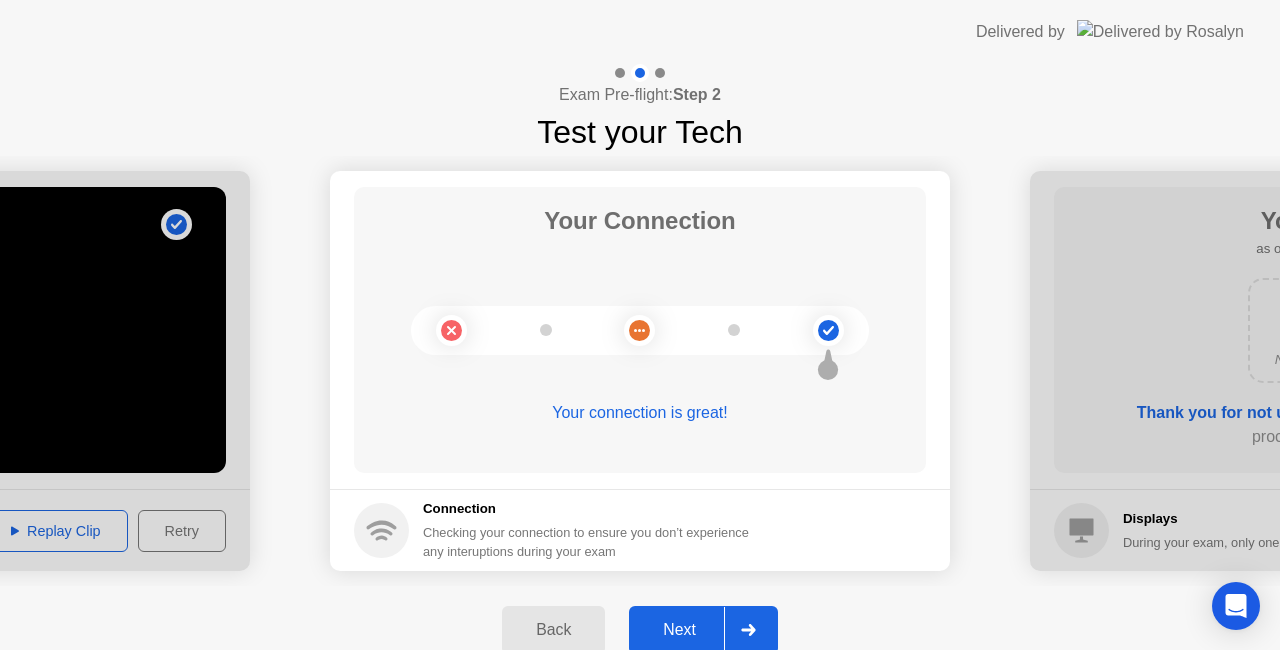 click on "Next" 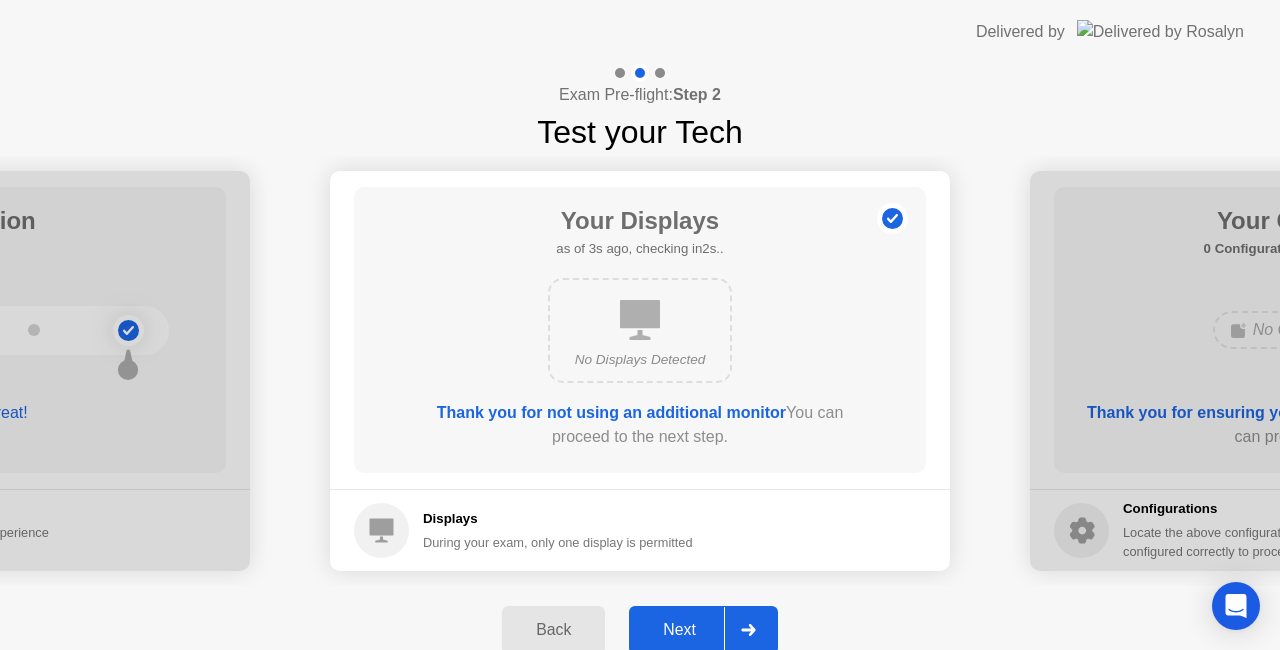 click on "Next" 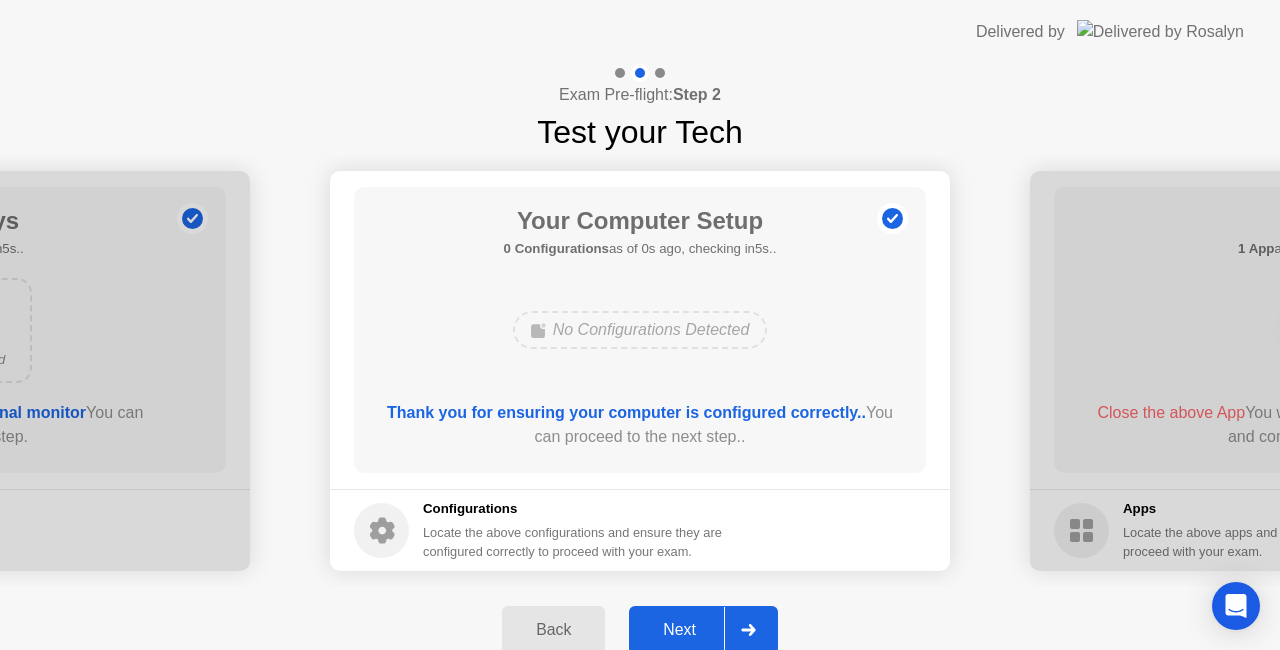 click on "Next" 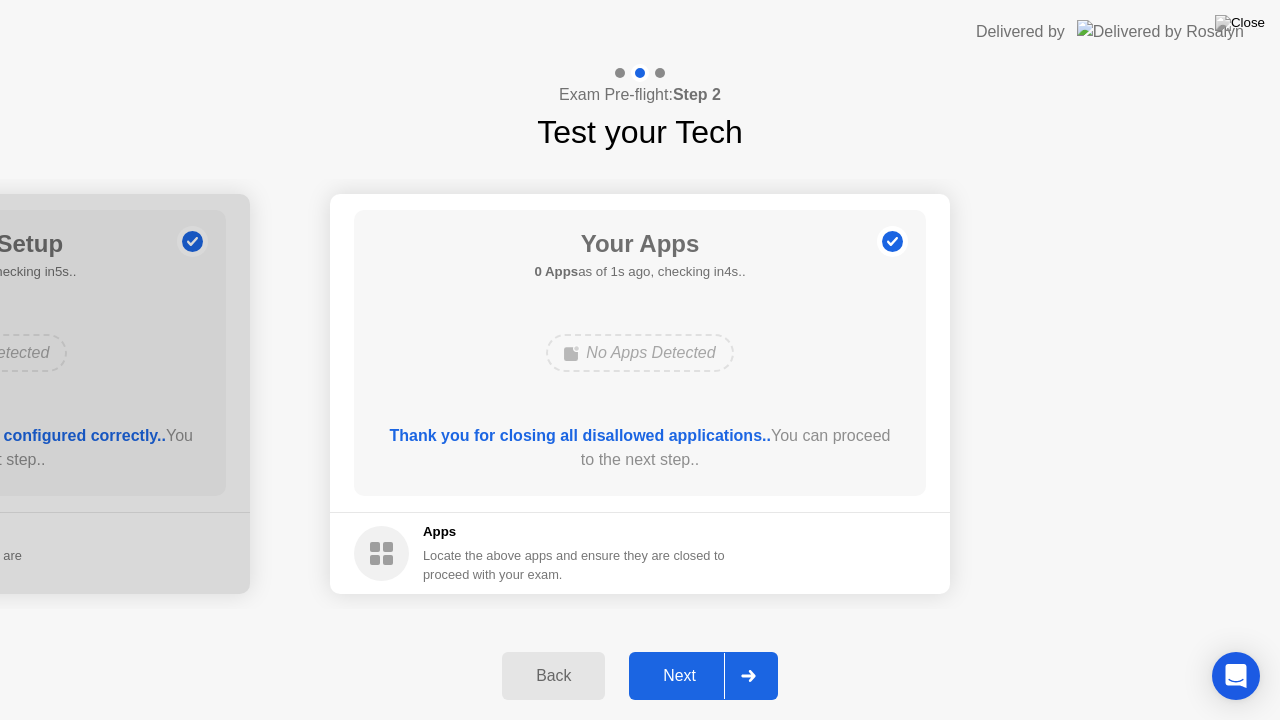 click on "Next" 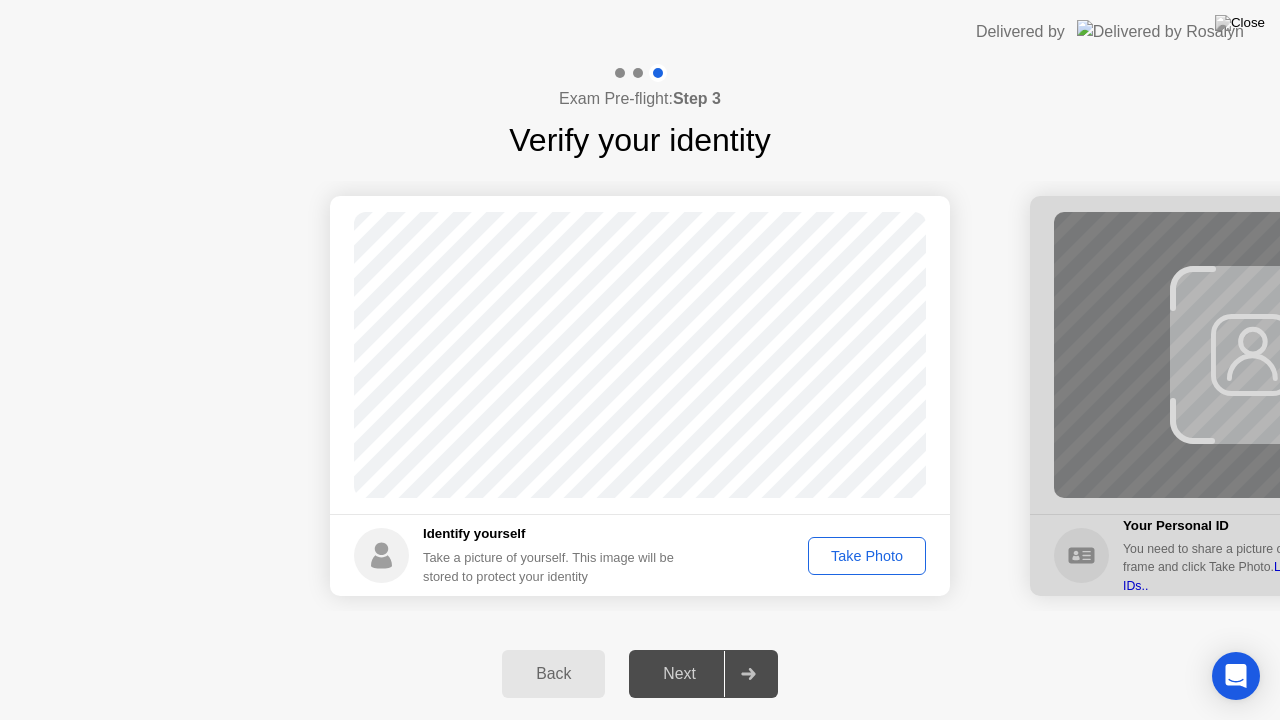 click on "Take Photo" 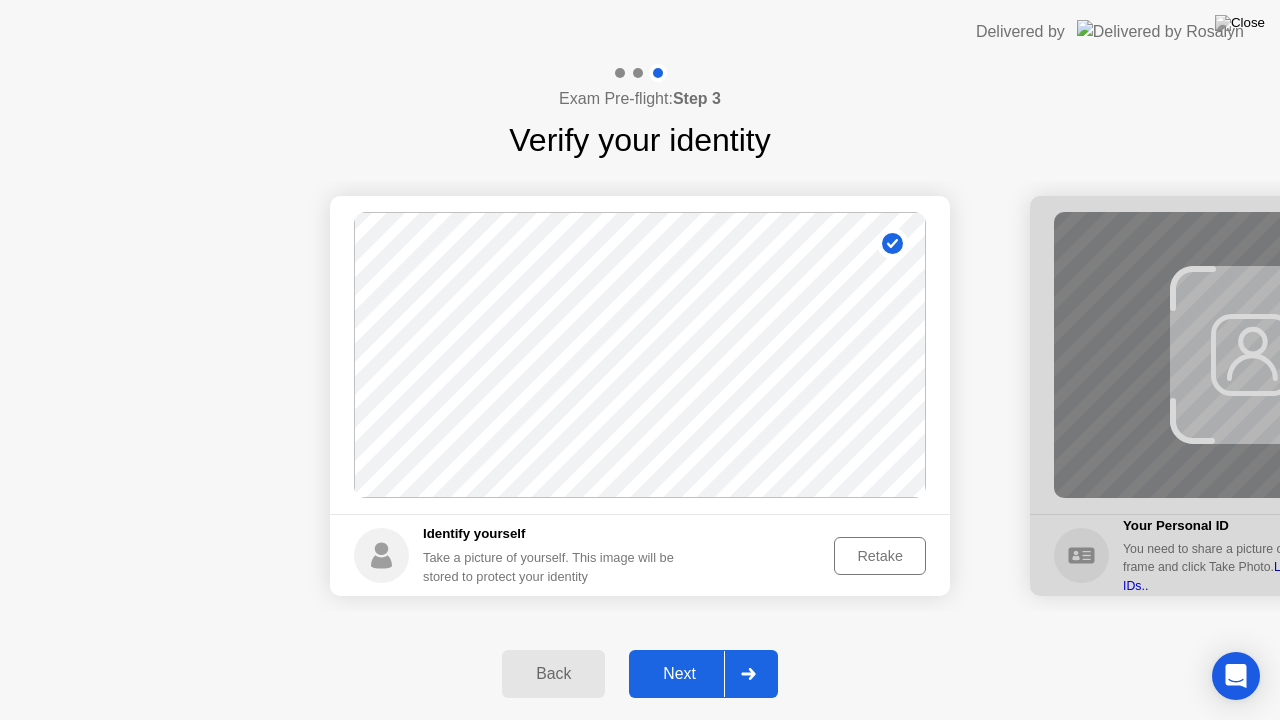 click 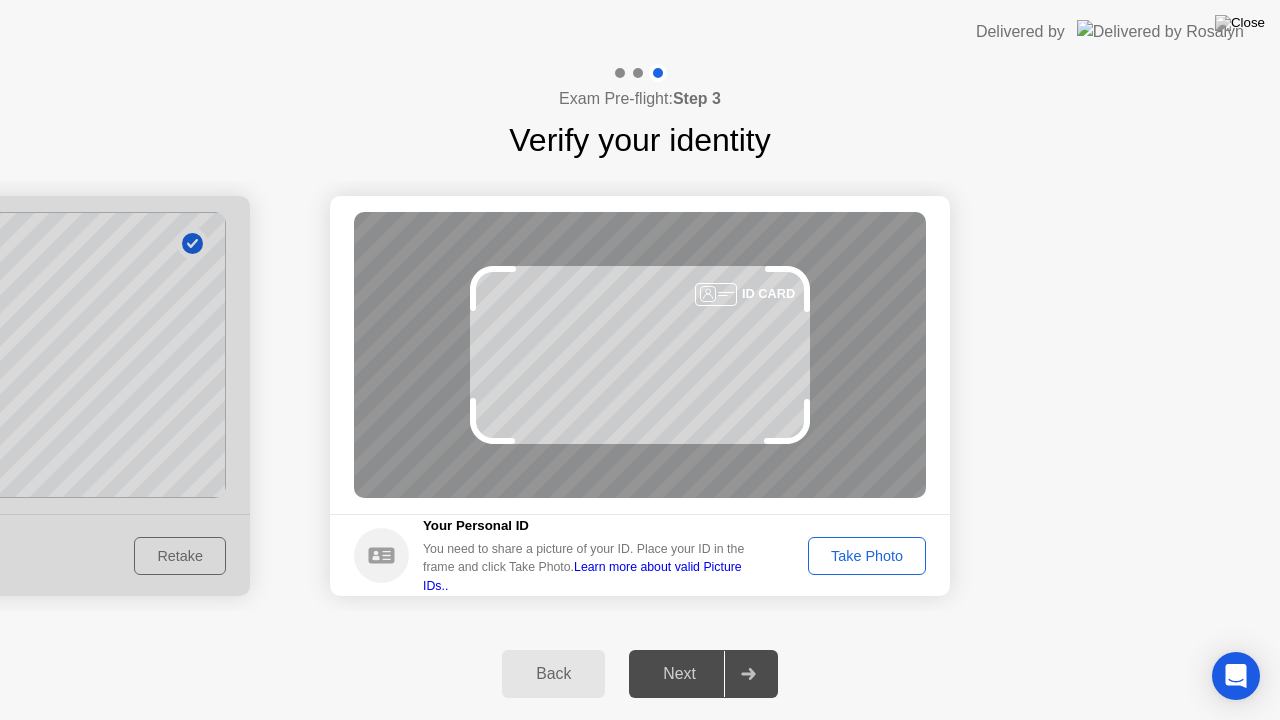 click on "Take Photo" 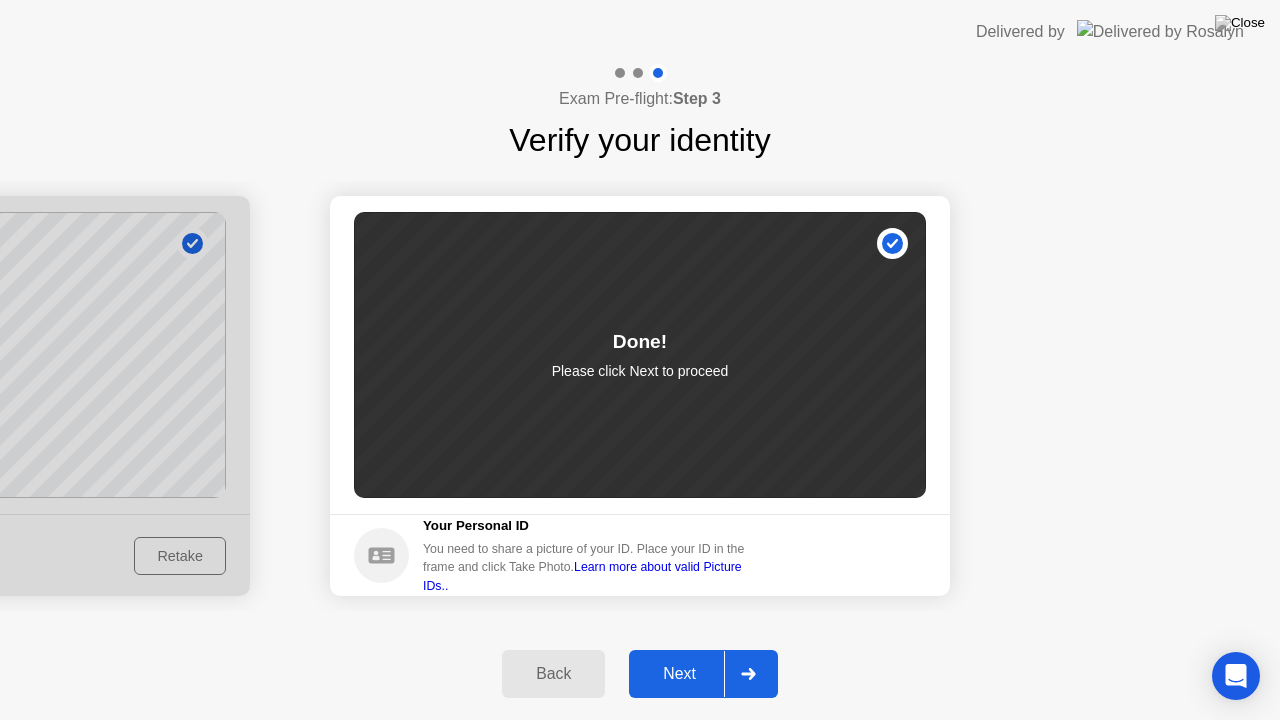 click 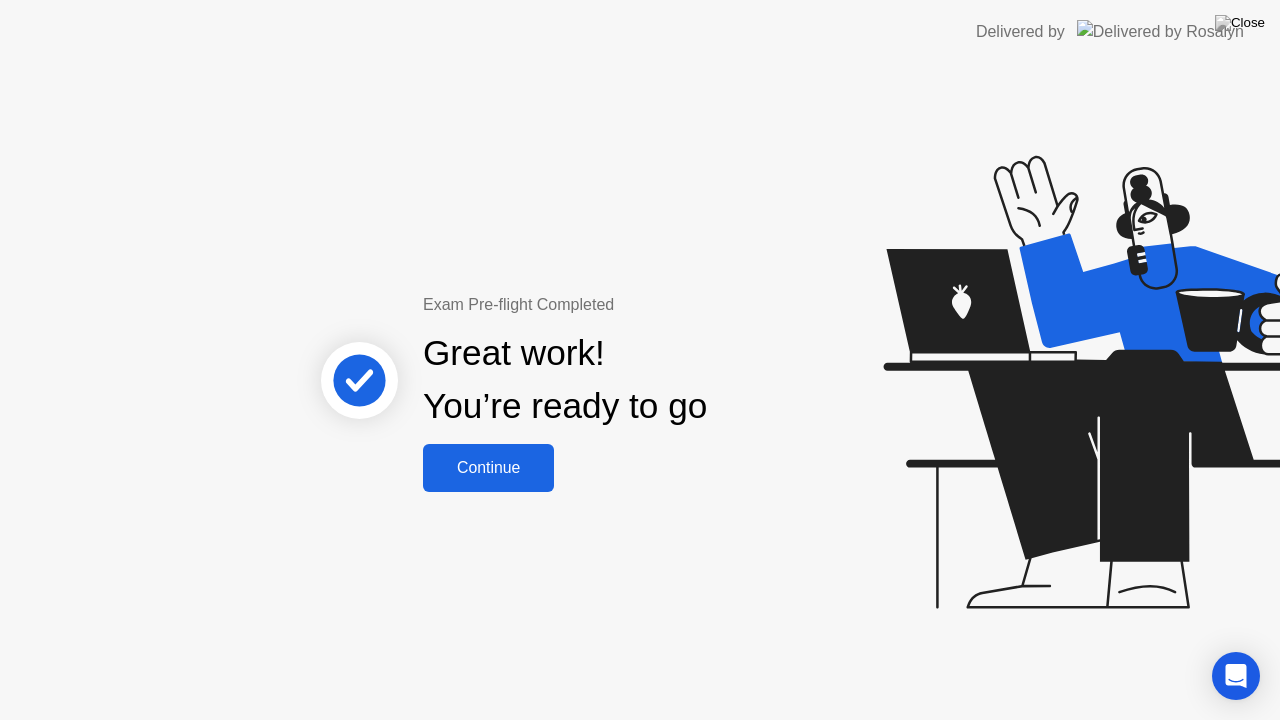 click on "Continue" 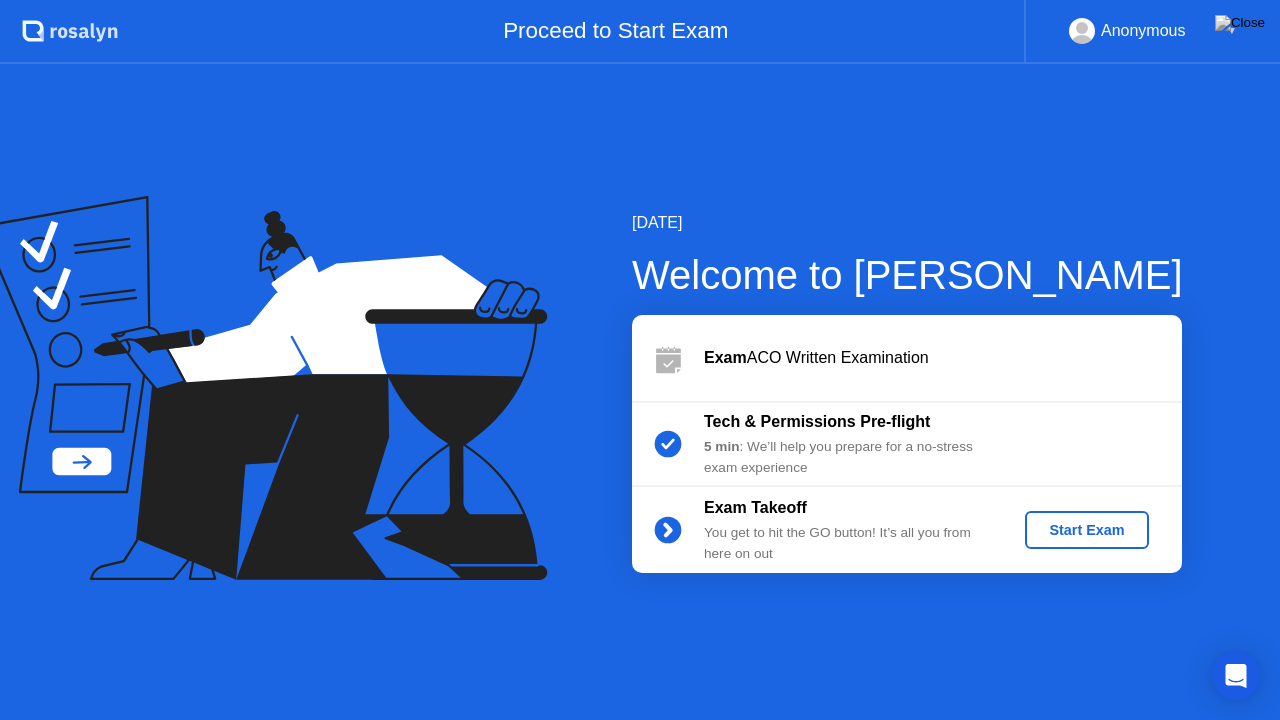 click on "Start Exam" 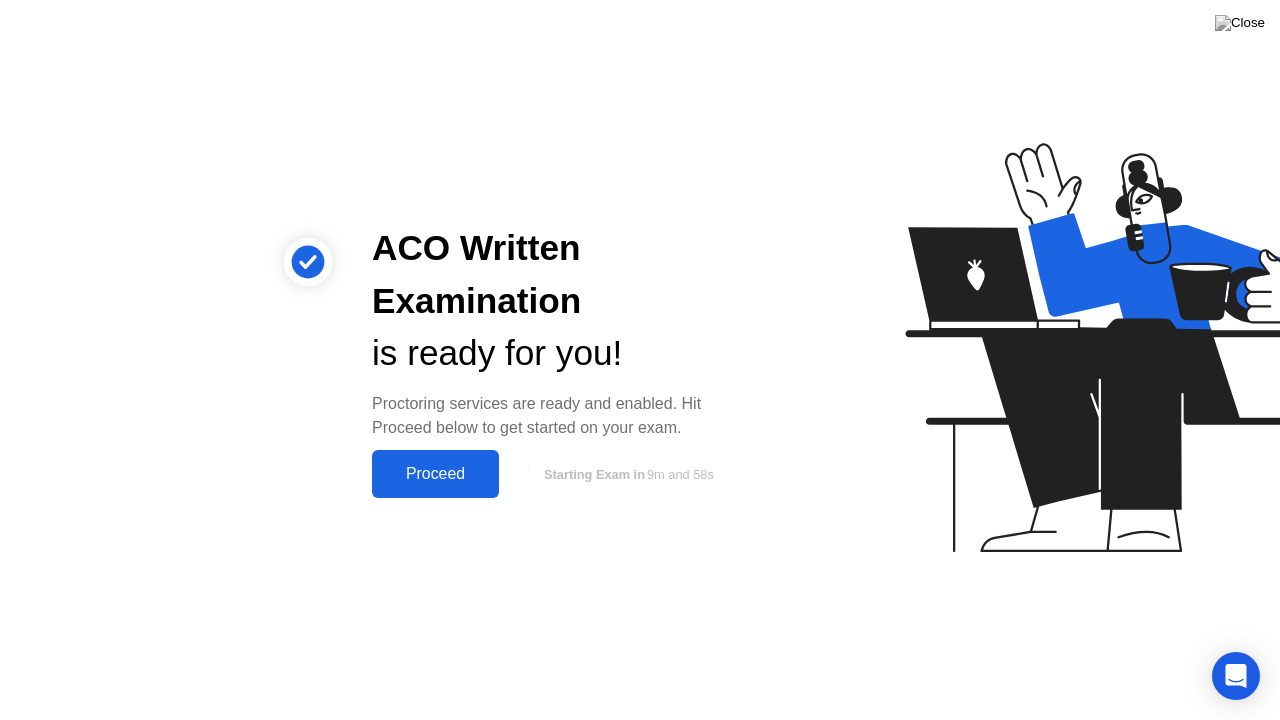click on "Proceed" 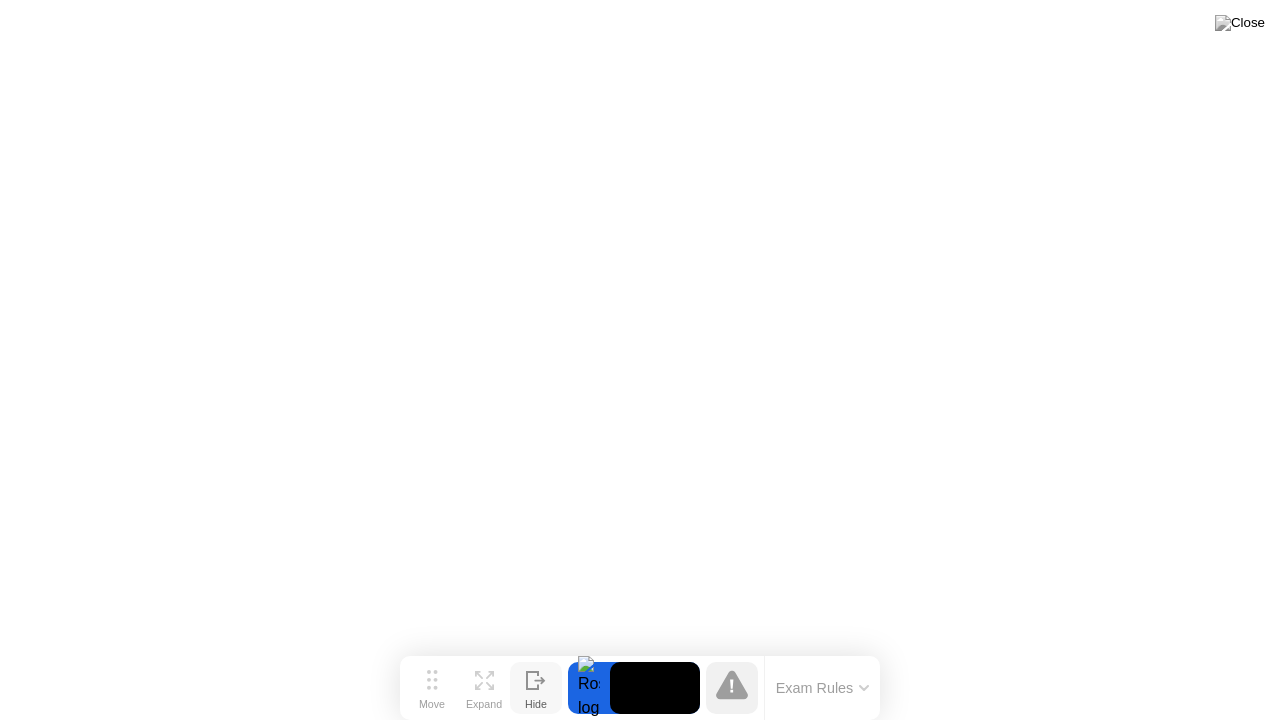click 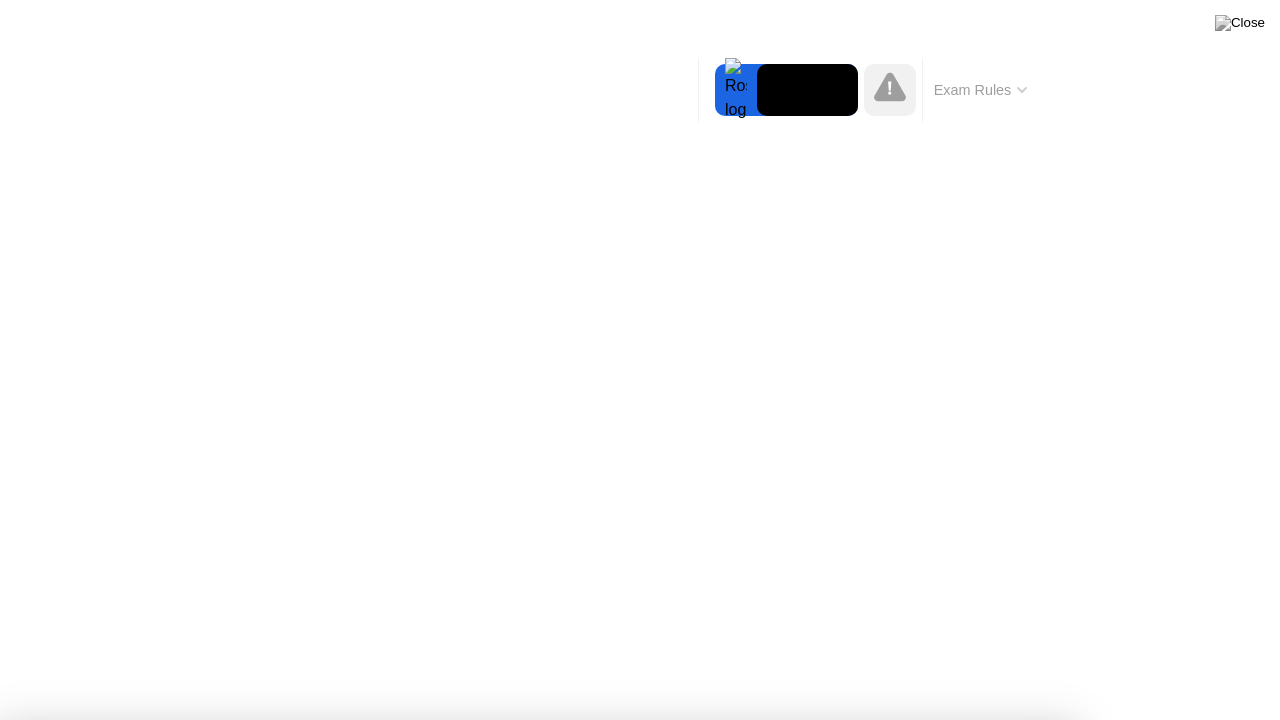click on "Got it!" at bounding box center (647, 1249) 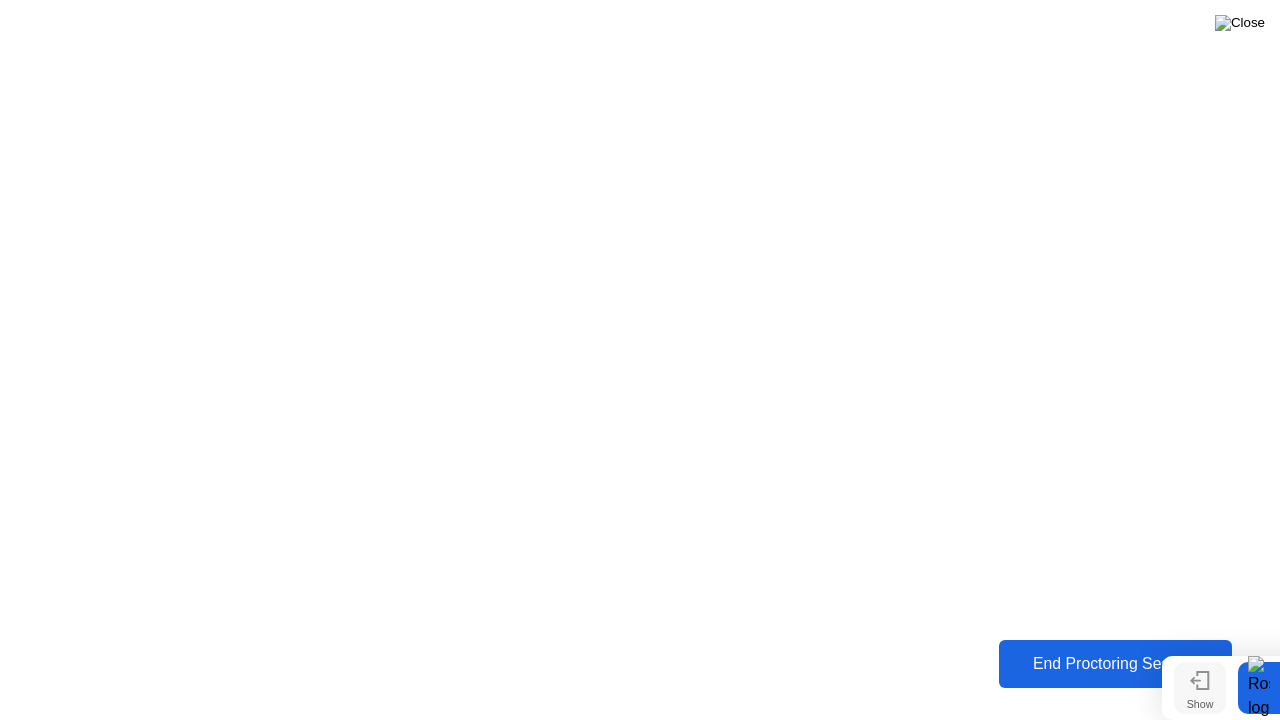 click at bounding box center [1240, 23] 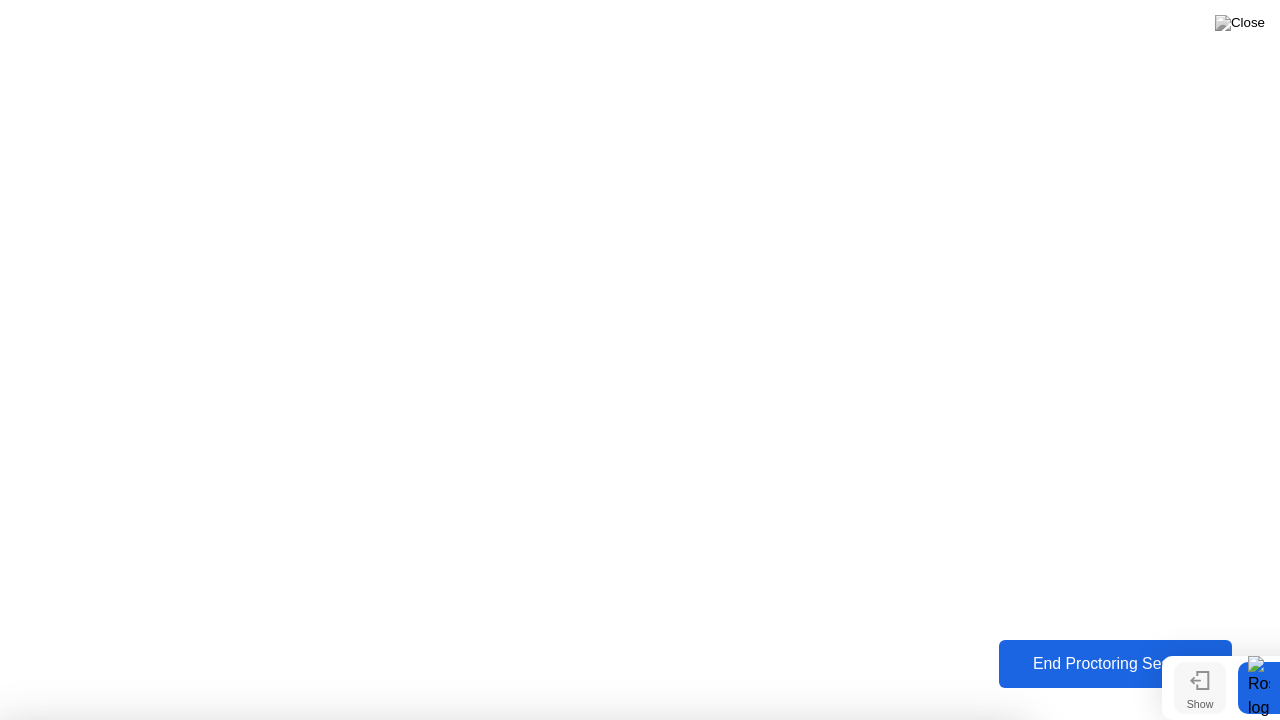click on "Yes" at bounding box center [464, 833] 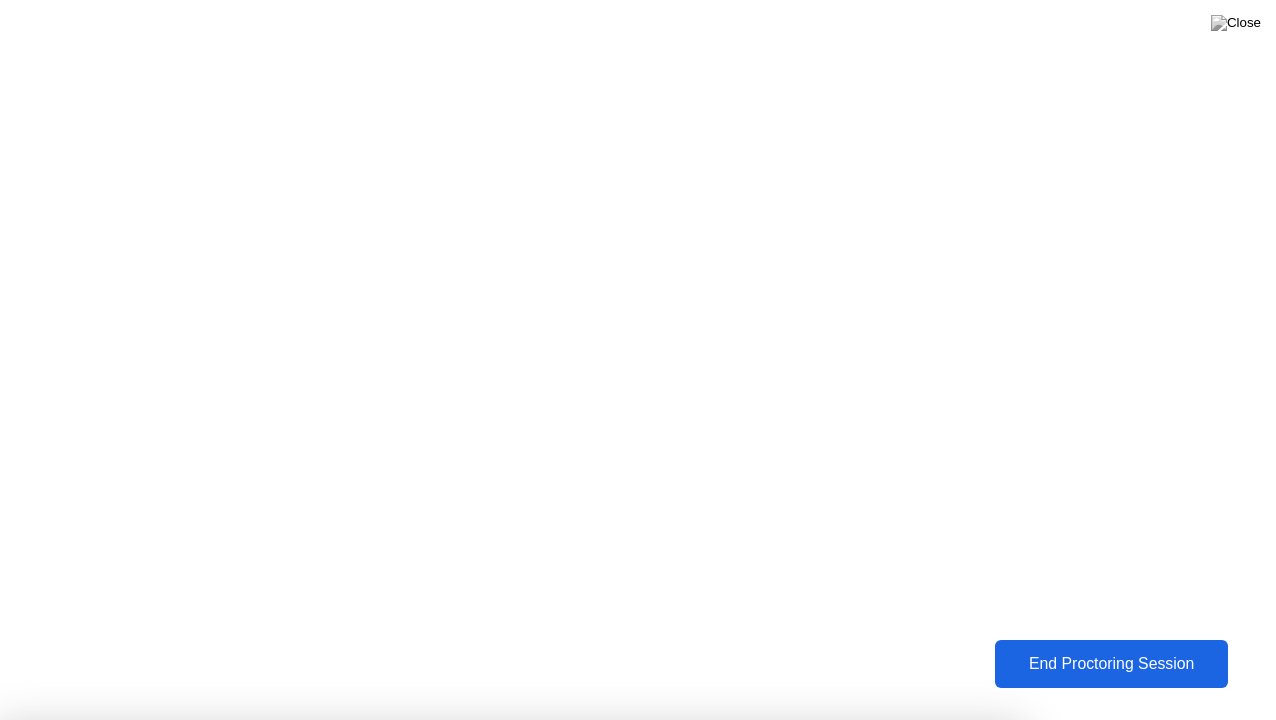 click on "Yes" at bounding box center (462, 833) 